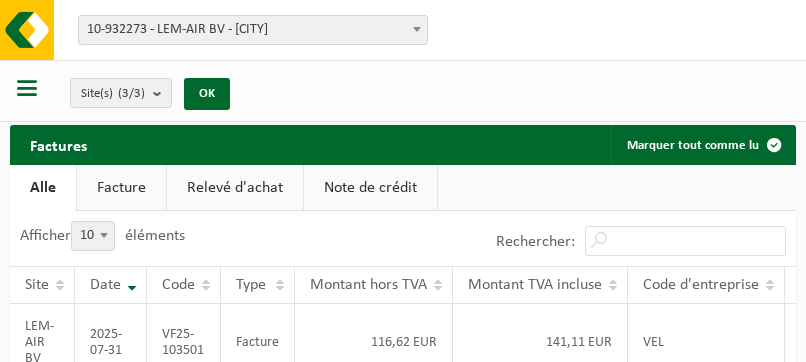 scroll, scrollTop: 103, scrollLeft: 0, axis: vertical 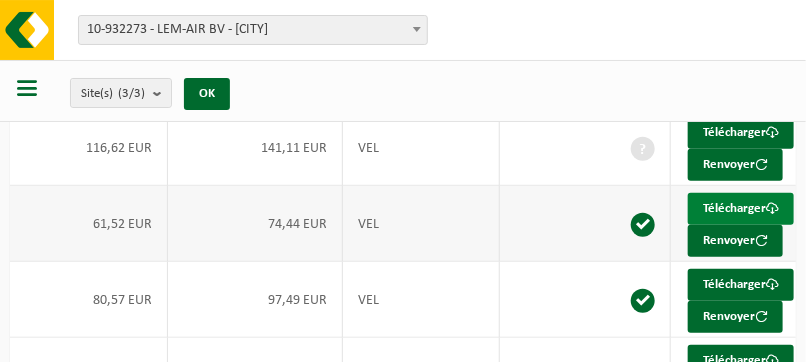 click on "Télécharger" at bounding box center (741, 209) 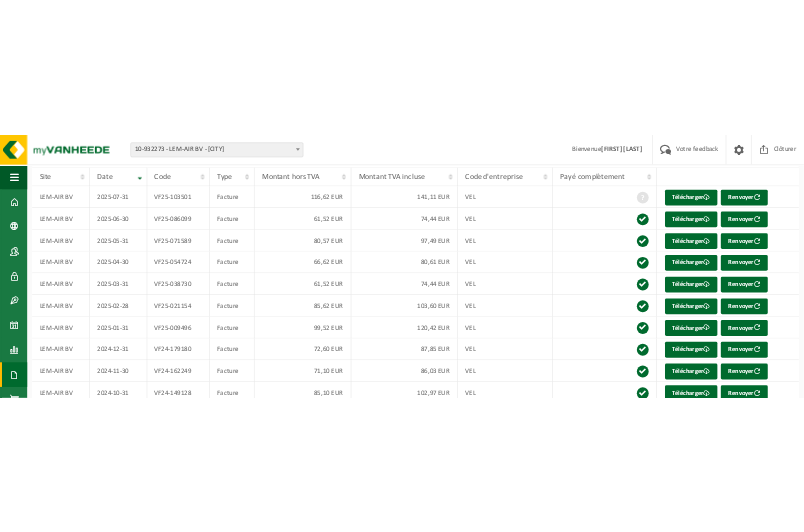 scroll, scrollTop: 0, scrollLeft: 0, axis: both 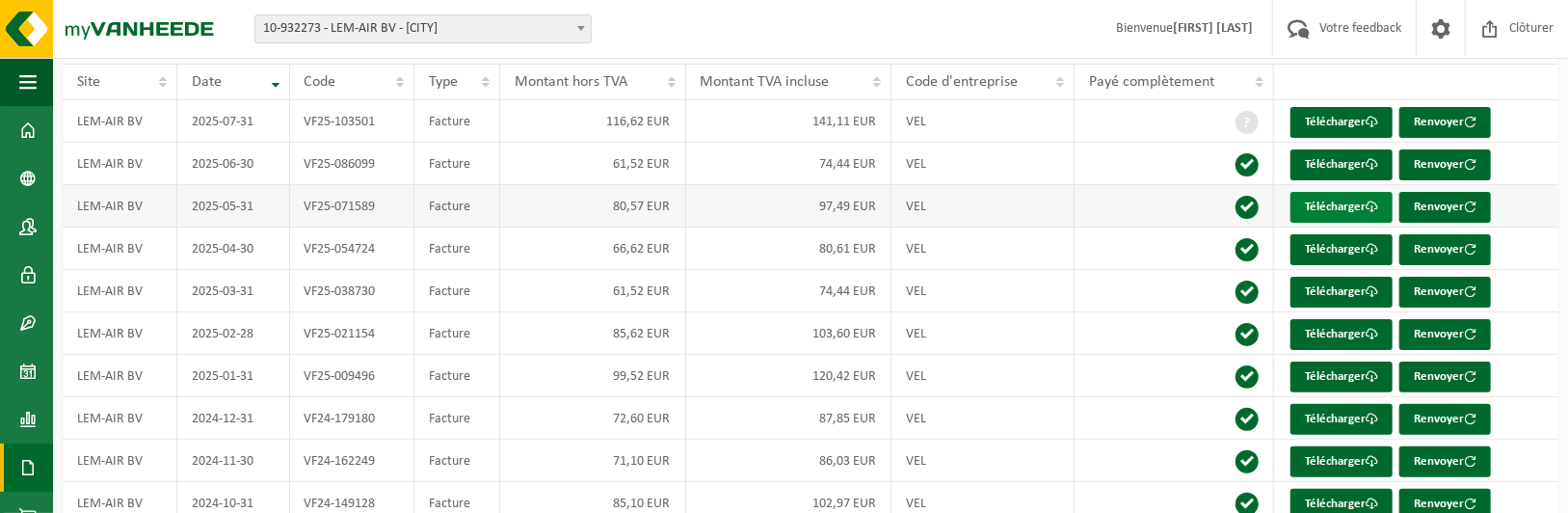 click on "Télécharger" at bounding box center [1342, 207] 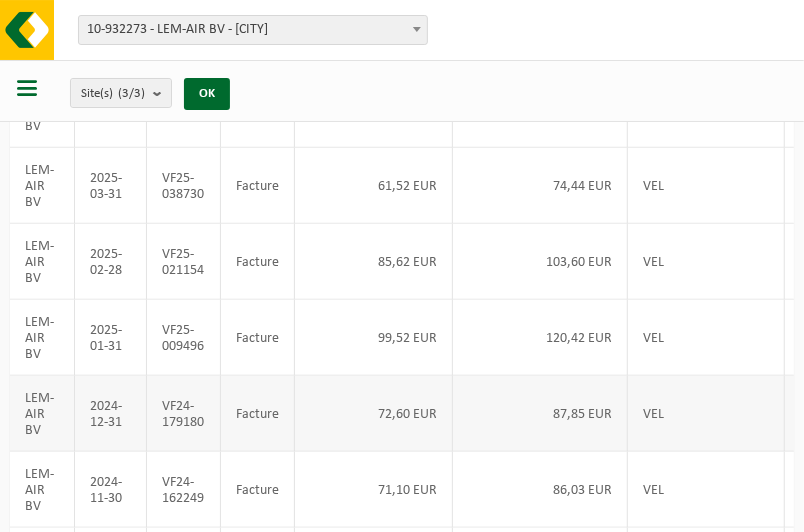 scroll, scrollTop: 727, scrollLeft: 0, axis: vertical 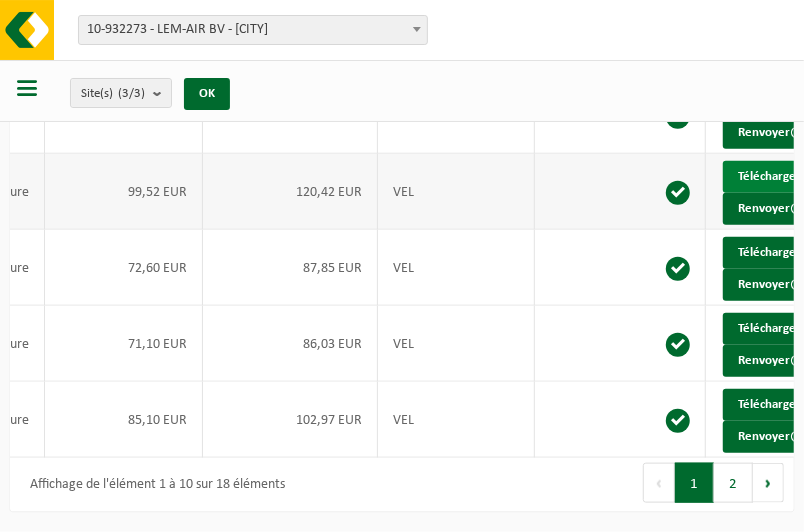 click on "Télécharger" at bounding box center [776, 177] 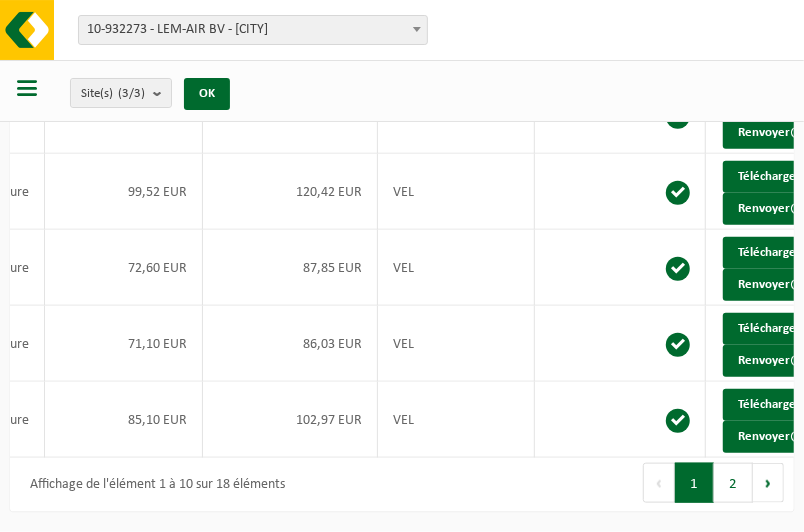 scroll, scrollTop: 460, scrollLeft: 0, axis: vertical 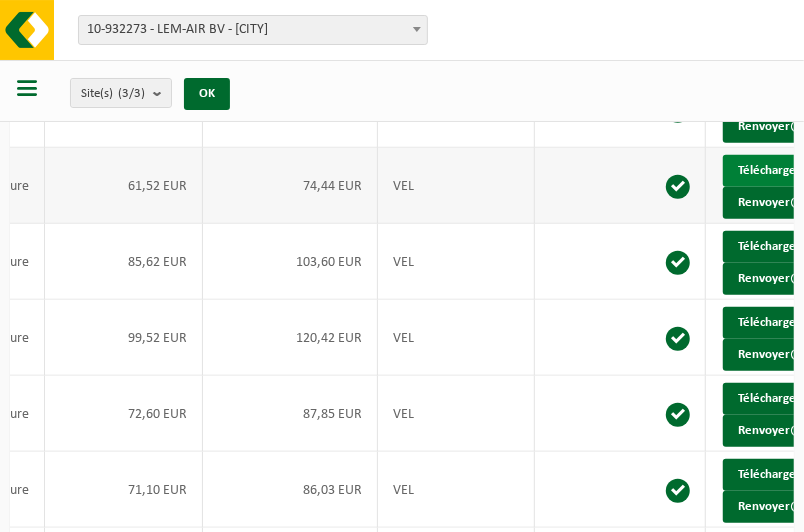 click on "Télécharger" at bounding box center (776, 171) 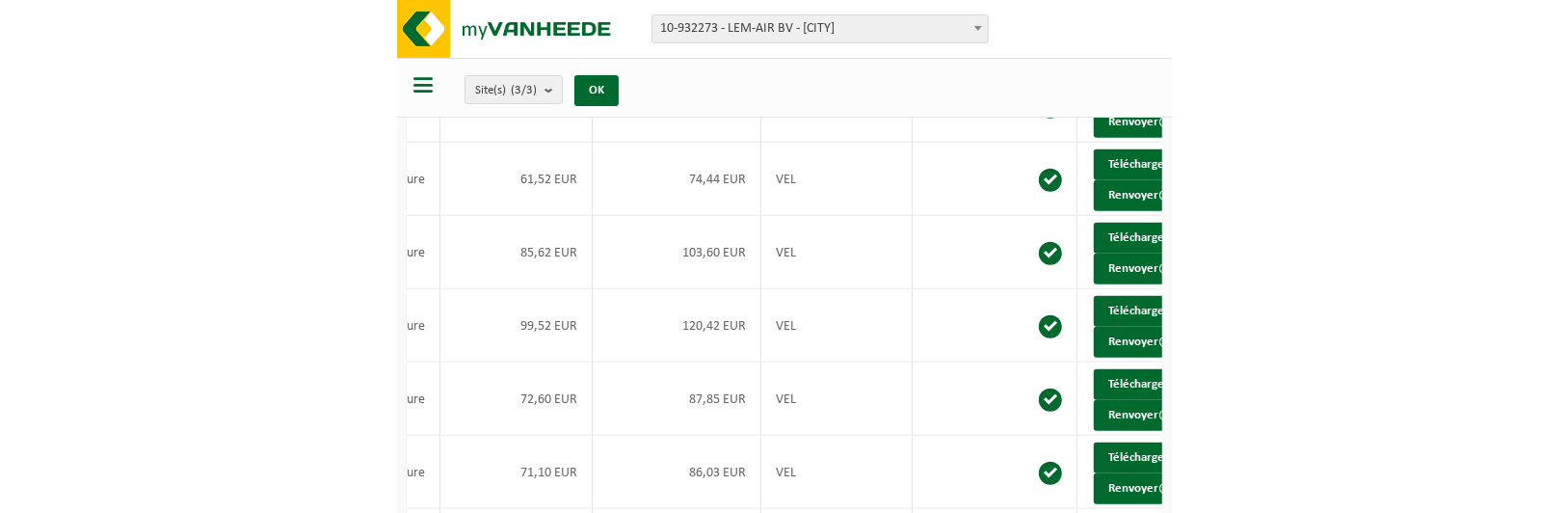 scroll, scrollTop: 269, scrollLeft: 0, axis: vertical 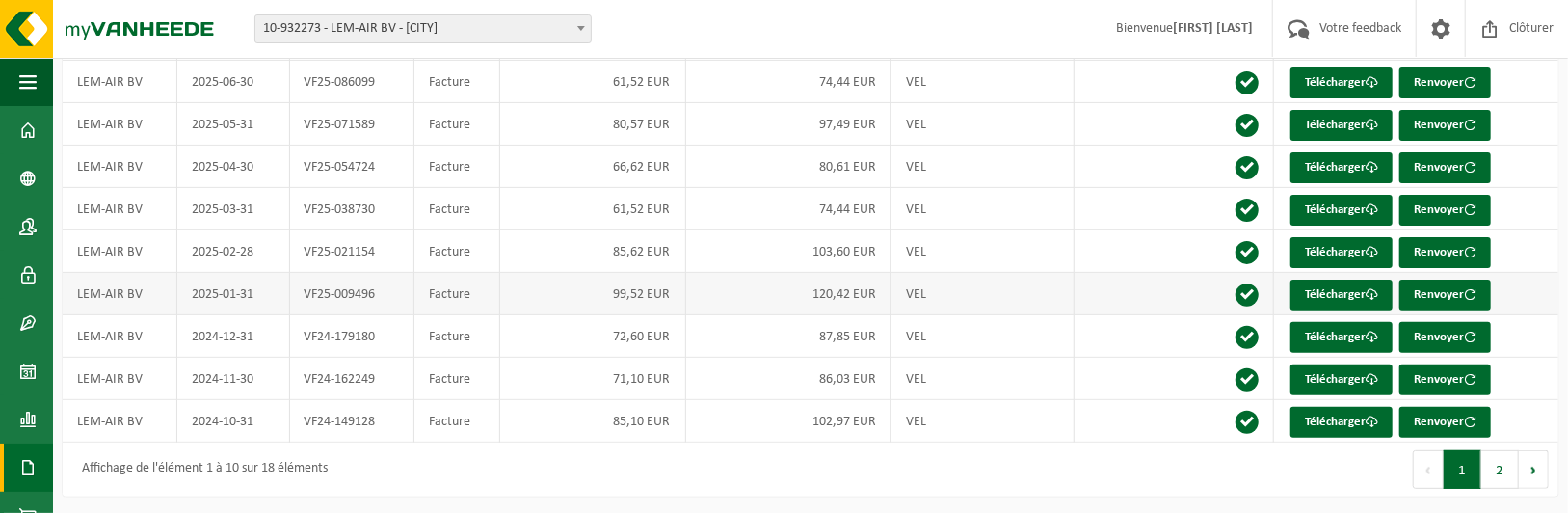 click on "120,42 EUR" at bounding box center [788, 294] 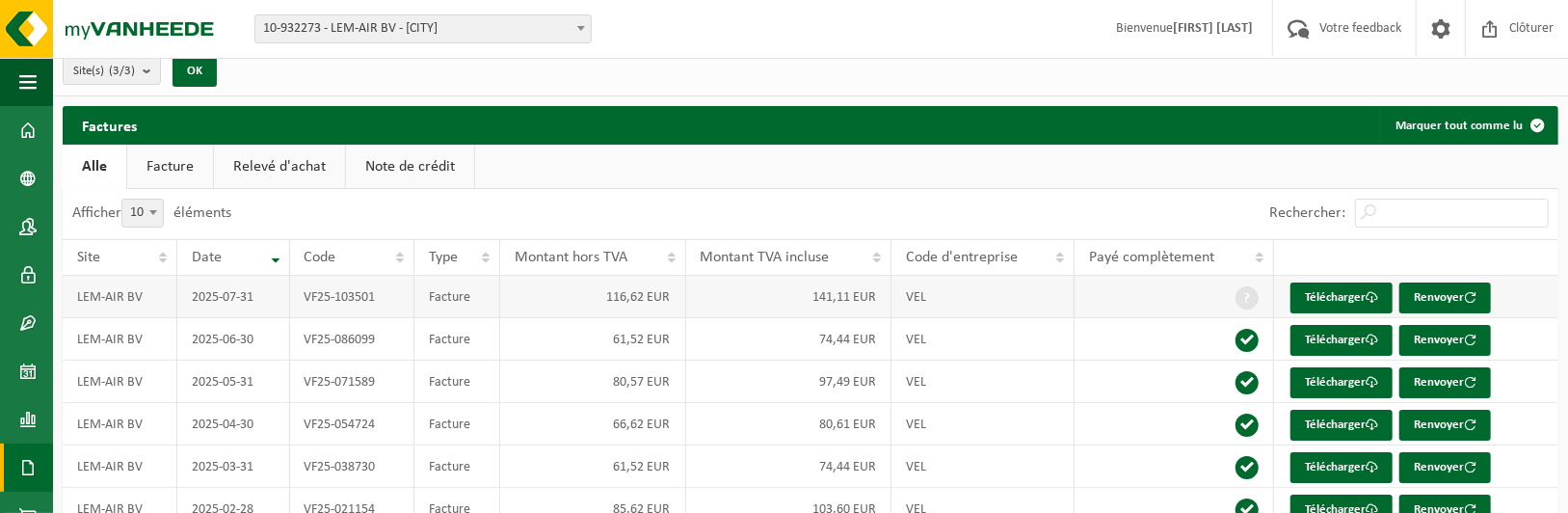 scroll, scrollTop: 269, scrollLeft: 0, axis: vertical 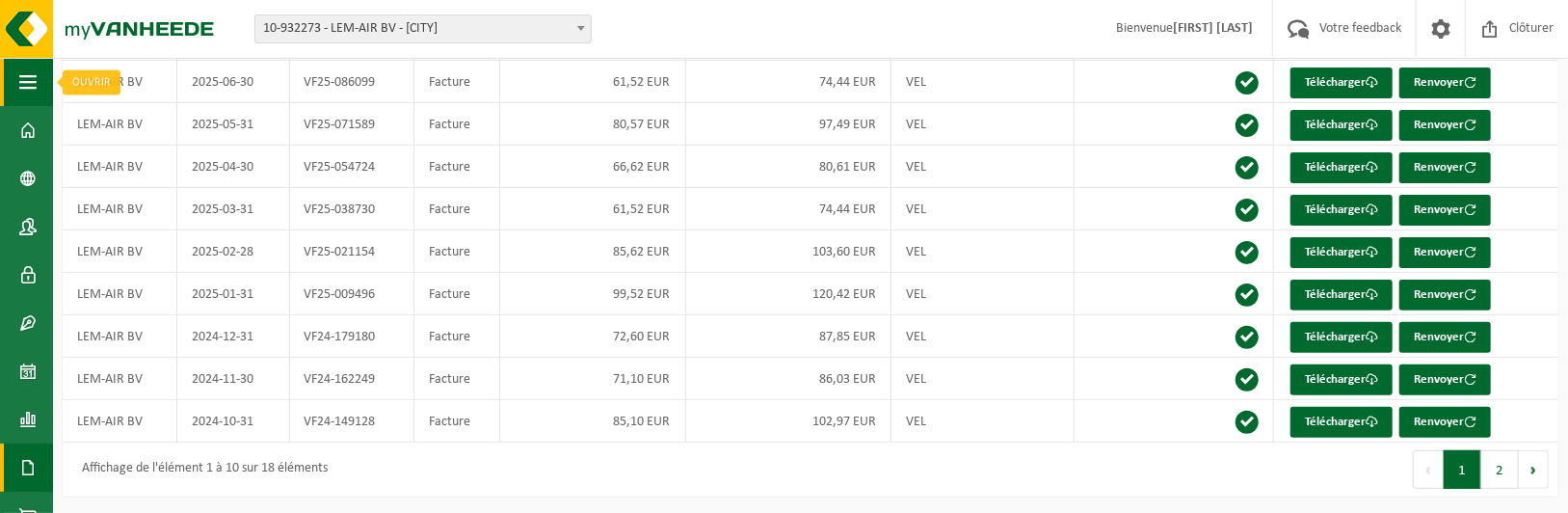 click at bounding box center [28, 82] 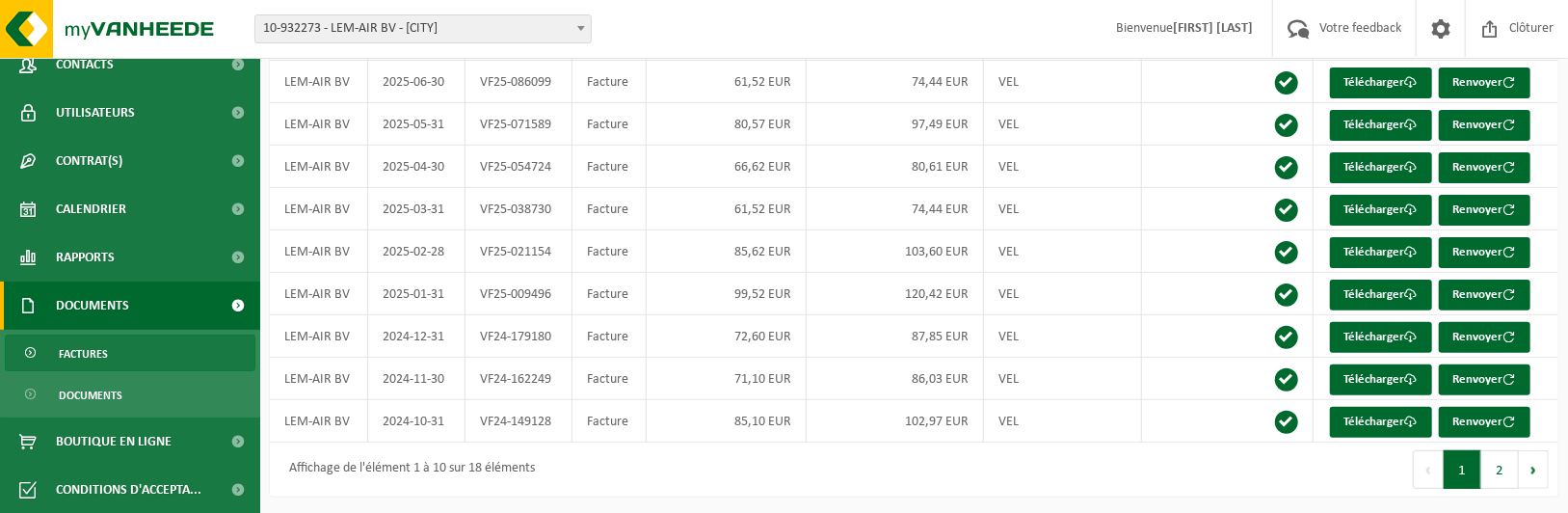 scroll, scrollTop: 162, scrollLeft: 0, axis: vertical 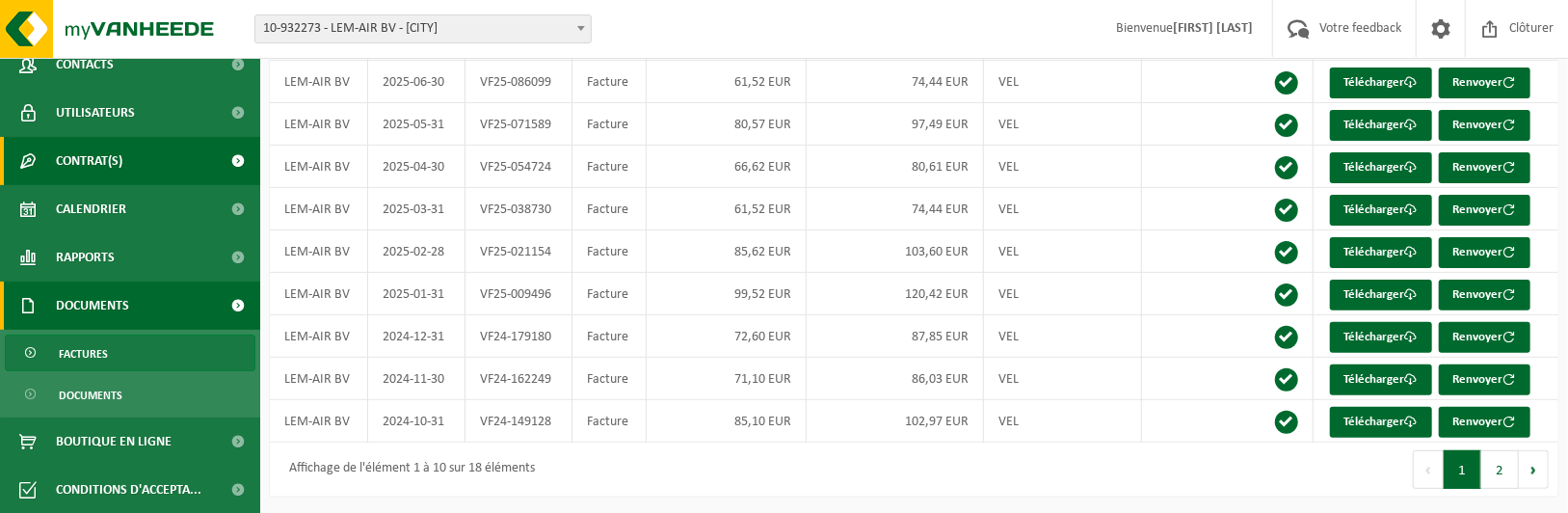 click on "Contrat(s)" at bounding box center (130, 161) 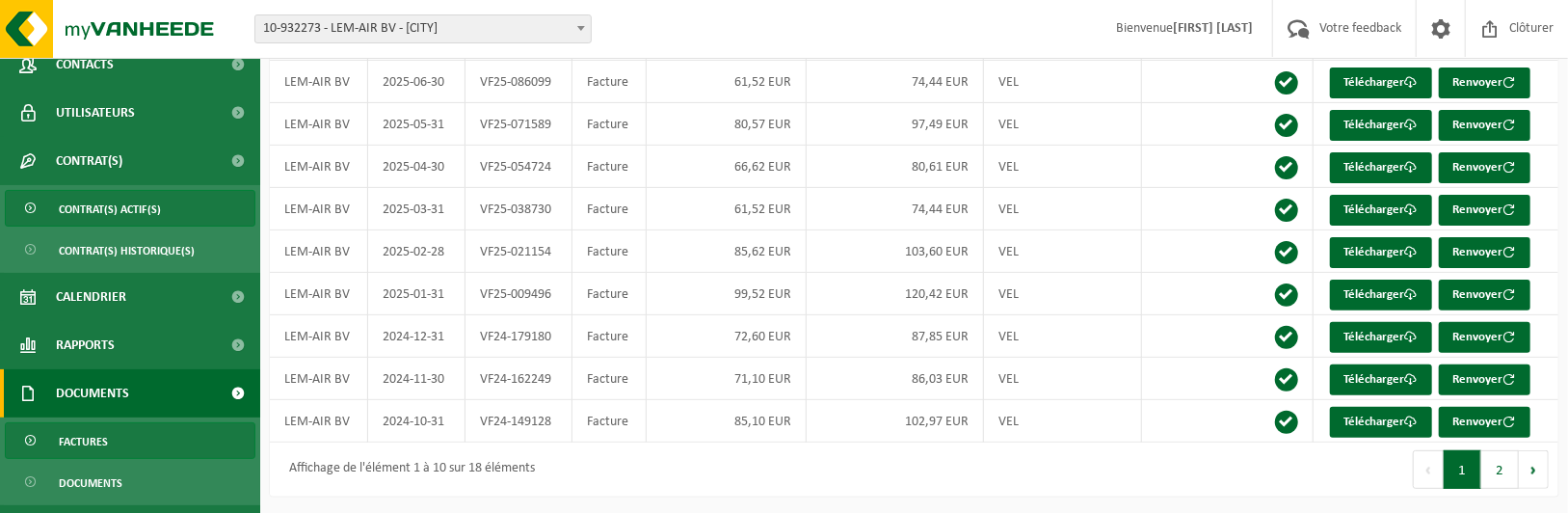 click on "Contrat(s) actif(s)" at bounding box center (130, 208) 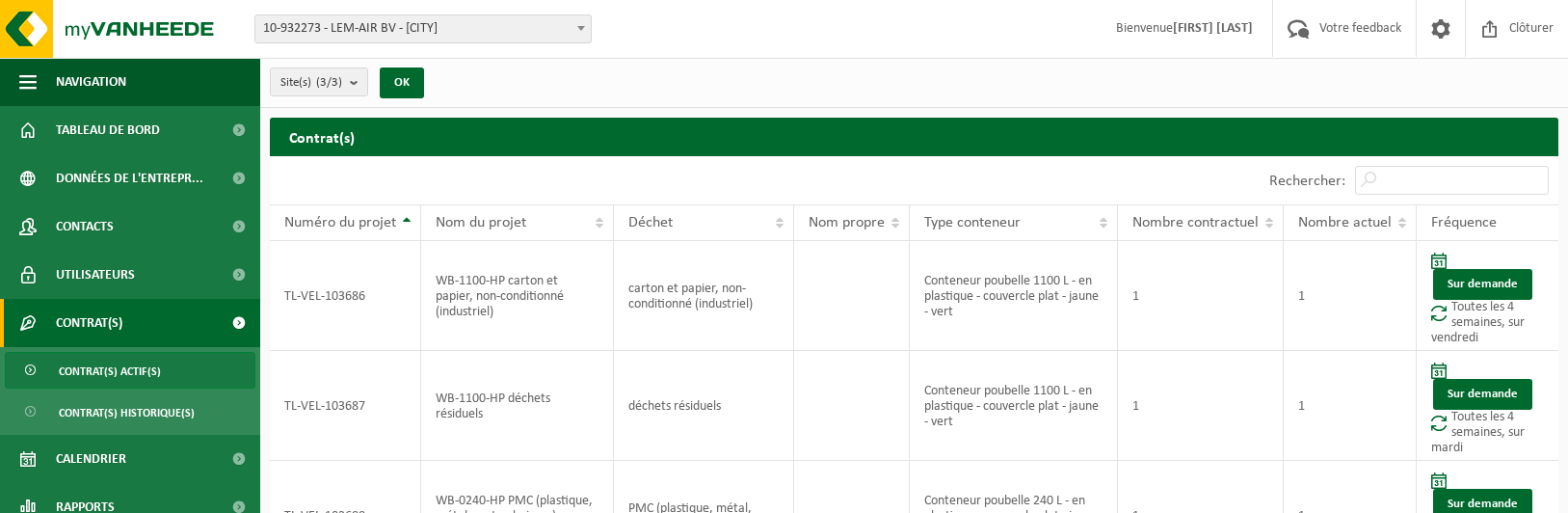 scroll, scrollTop: 0, scrollLeft: 0, axis: both 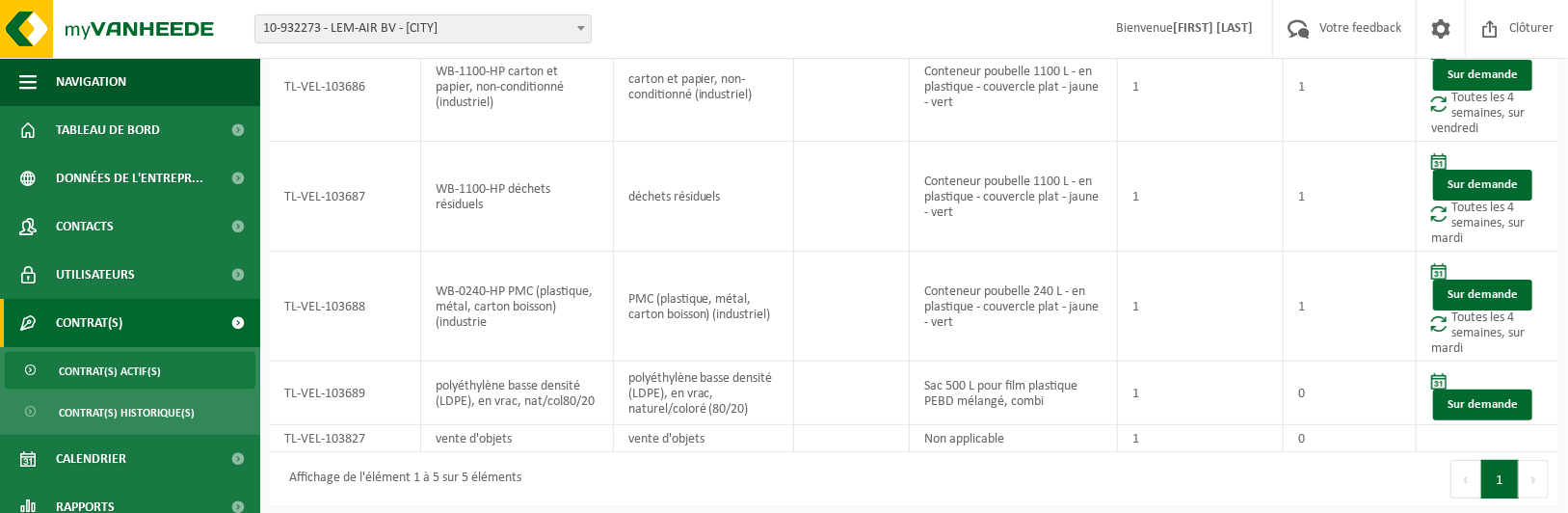 click on "Suivant" at bounding box center (1533, 479) 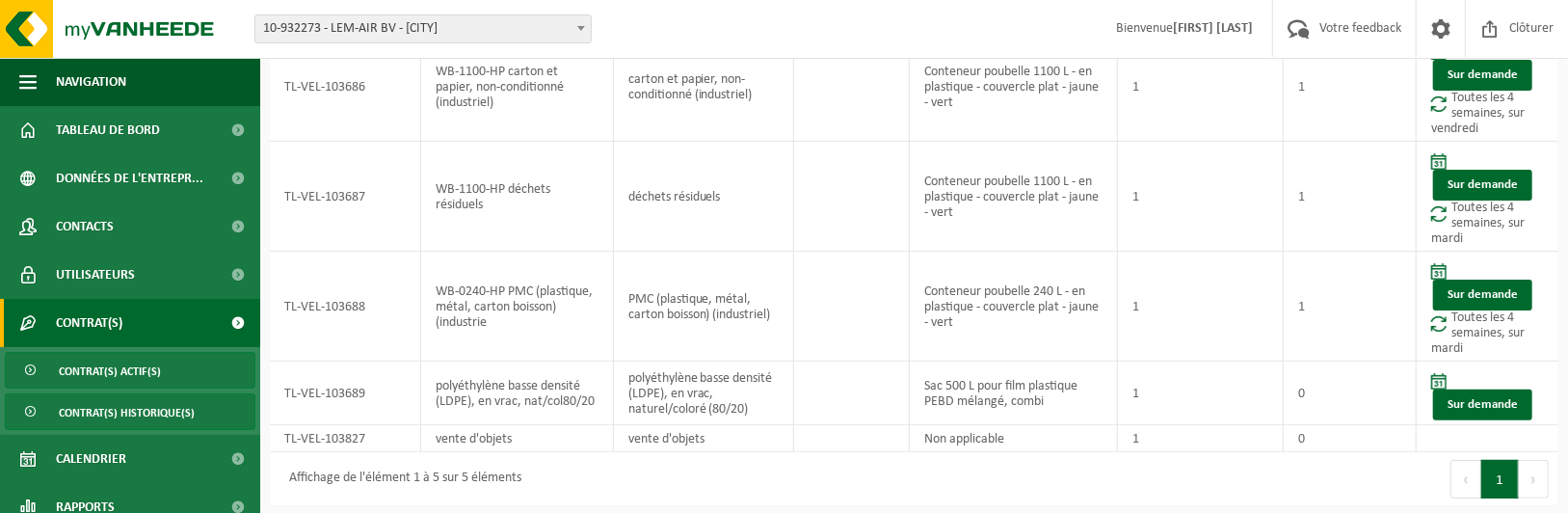 click on "Contrat(s) historique(s)" at bounding box center [126, 413] 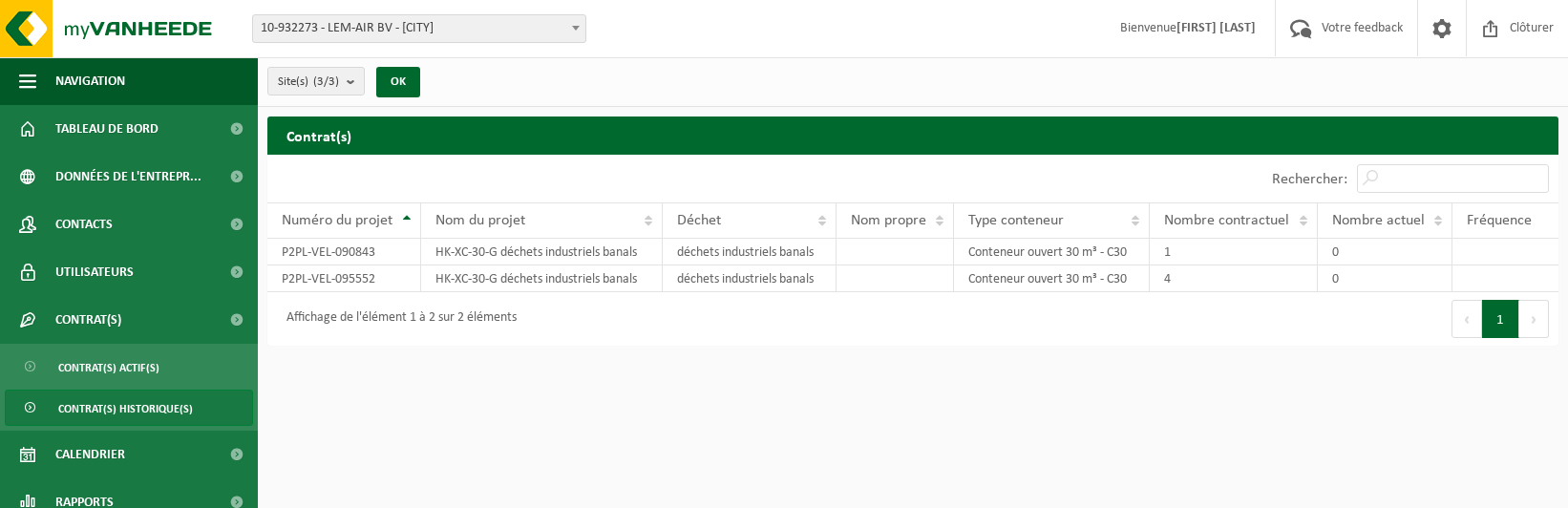 scroll, scrollTop: 0, scrollLeft: 0, axis: both 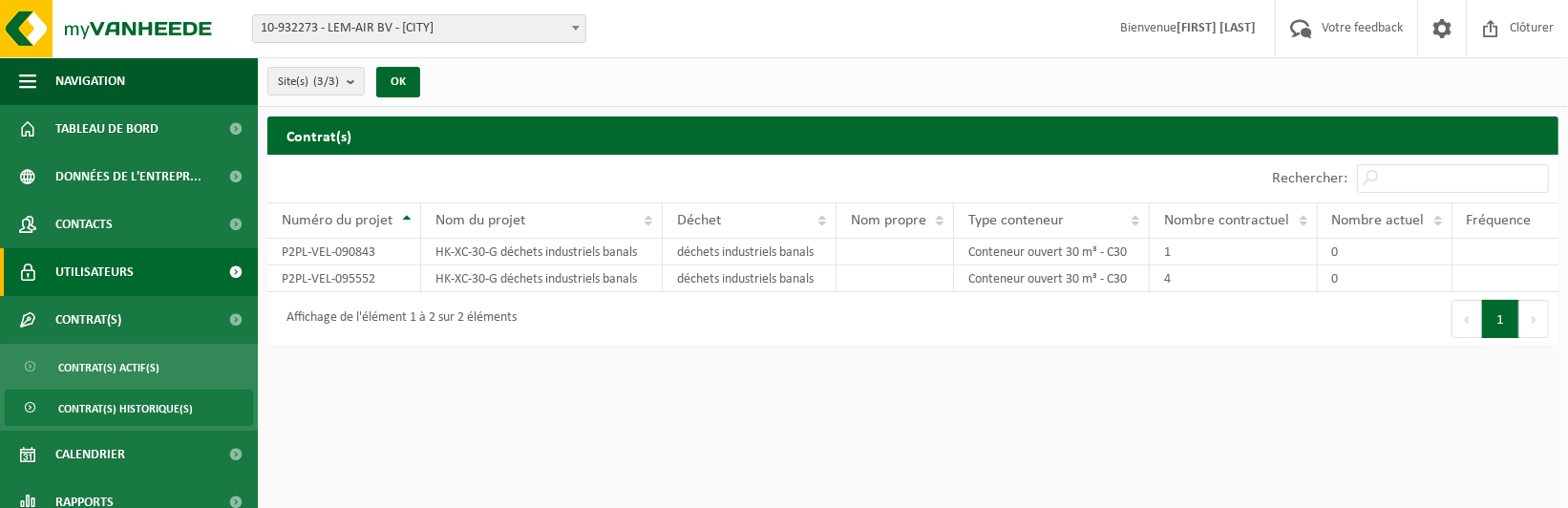 click on "Utilisateurs" at bounding box center [129, 272] 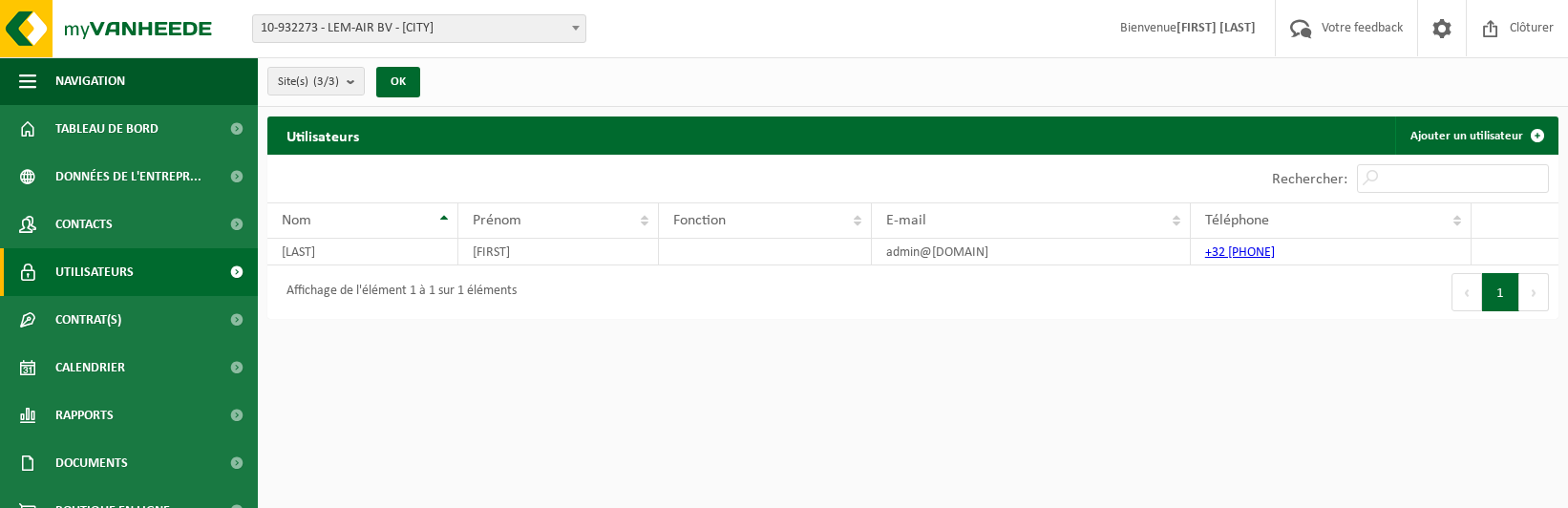 scroll, scrollTop: 0, scrollLeft: 0, axis: both 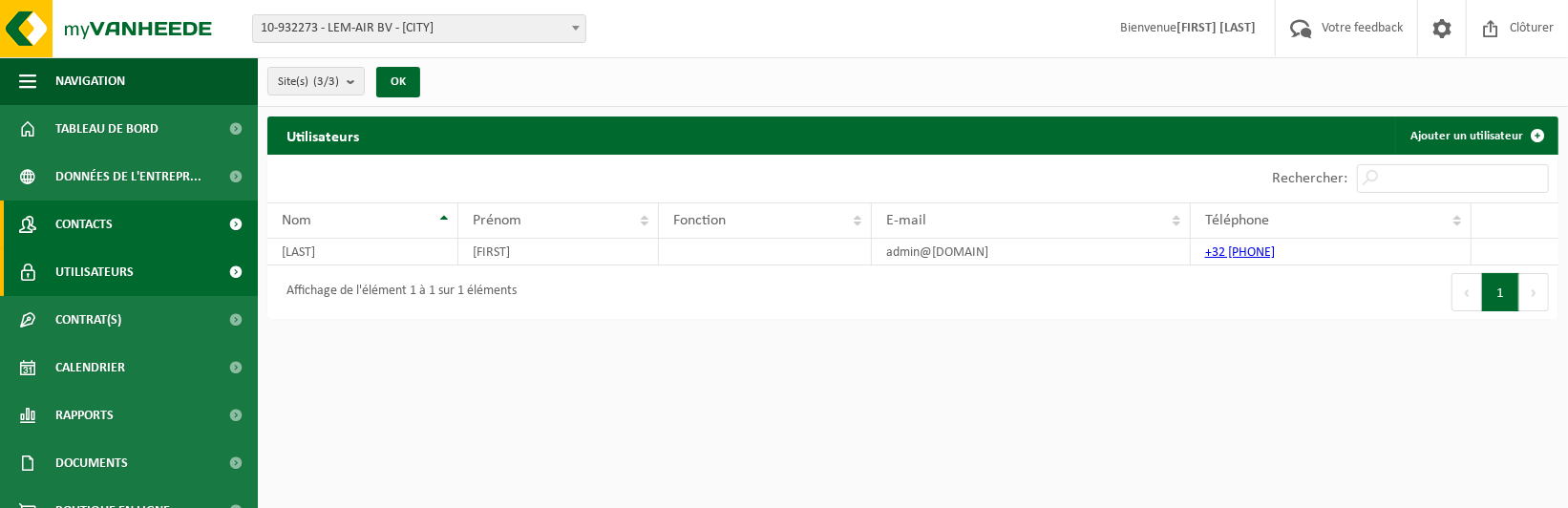 click on "Contacts" at bounding box center (129, 224) 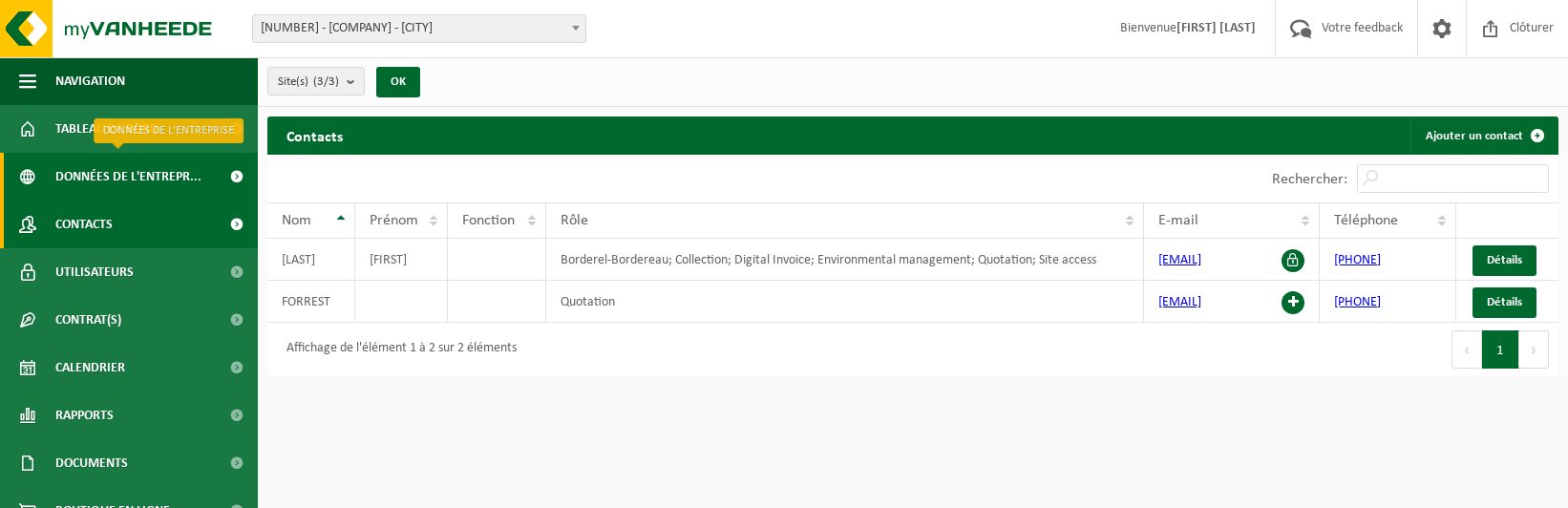 scroll, scrollTop: 0, scrollLeft: 0, axis: both 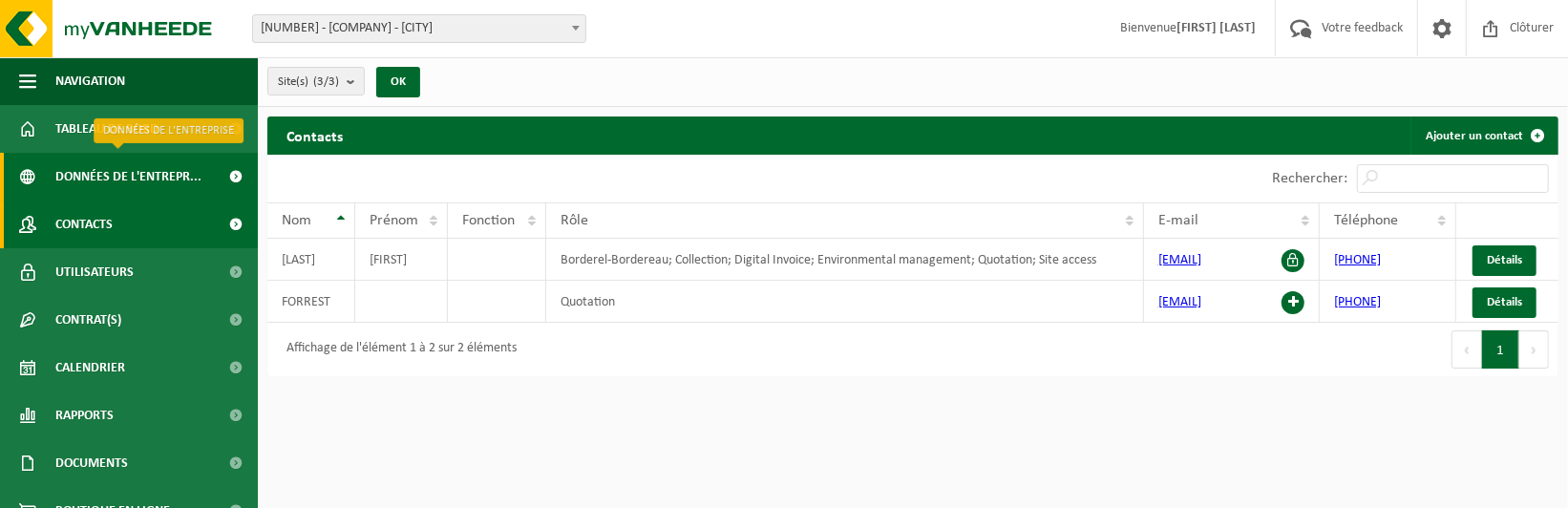 click on "Données de l'entrepr..." at bounding box center (128, 177) 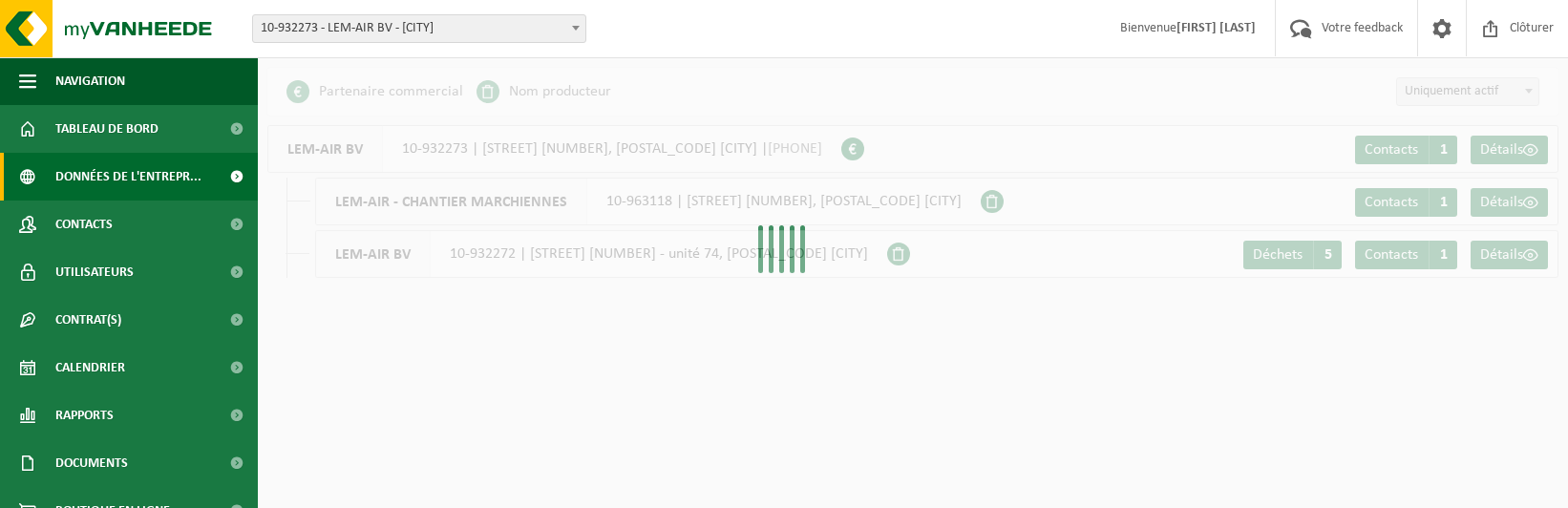 scroll, scrollTop: 0, scrollLeft: 0, axis: both 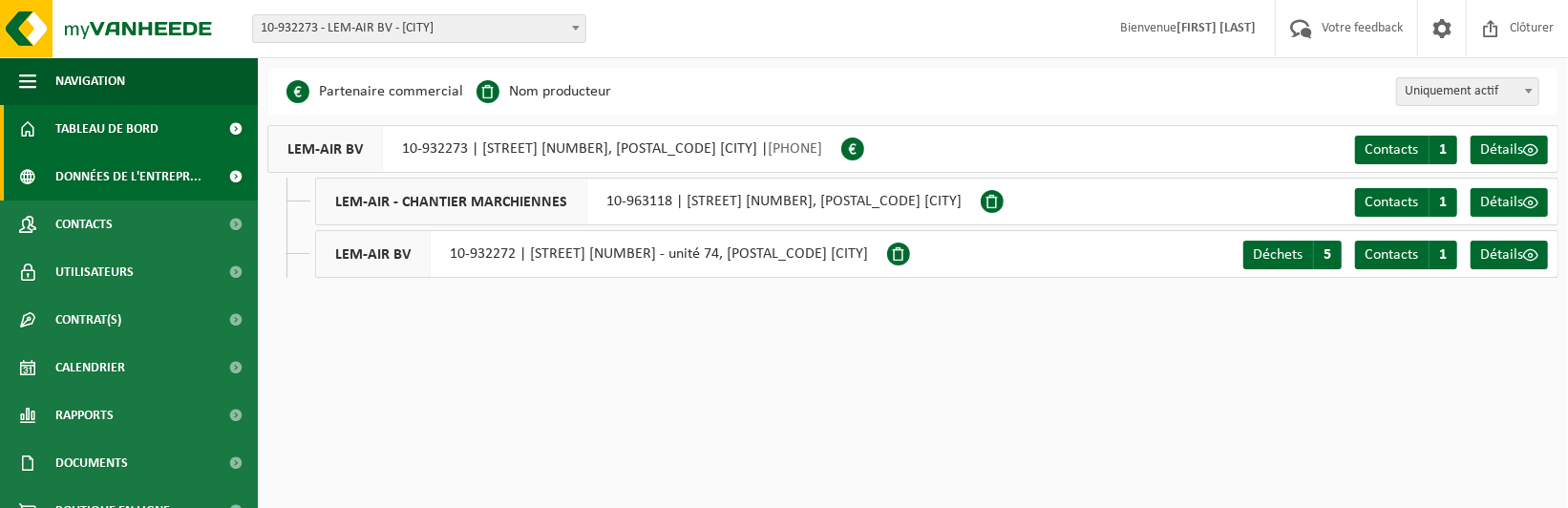 click at bounding box center (236, 129) 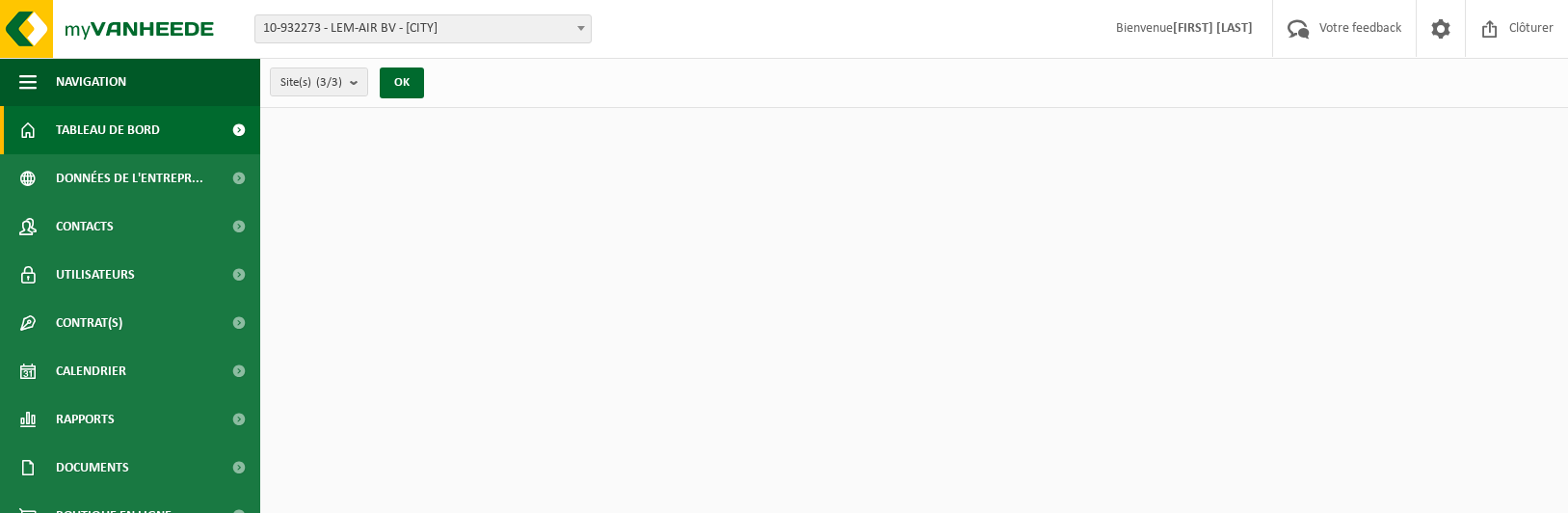 scroll, scrollTop: 0, scrollLeft: 0, axis: both 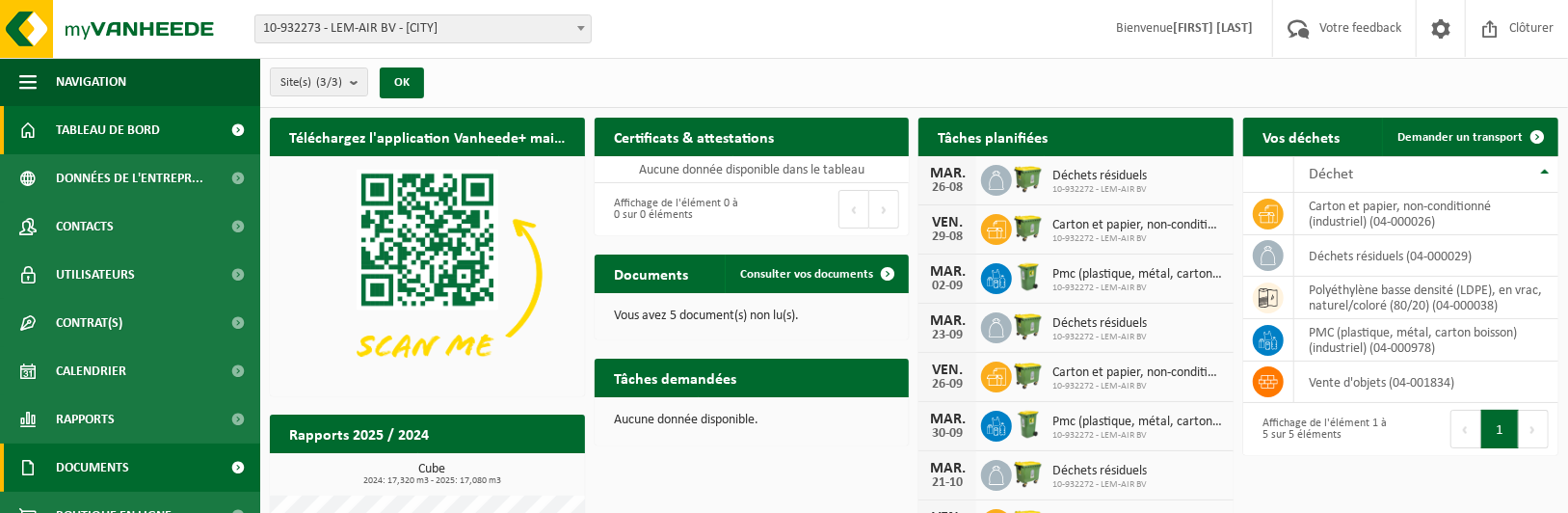 click on "Documents" at bounding box center (130, 468) 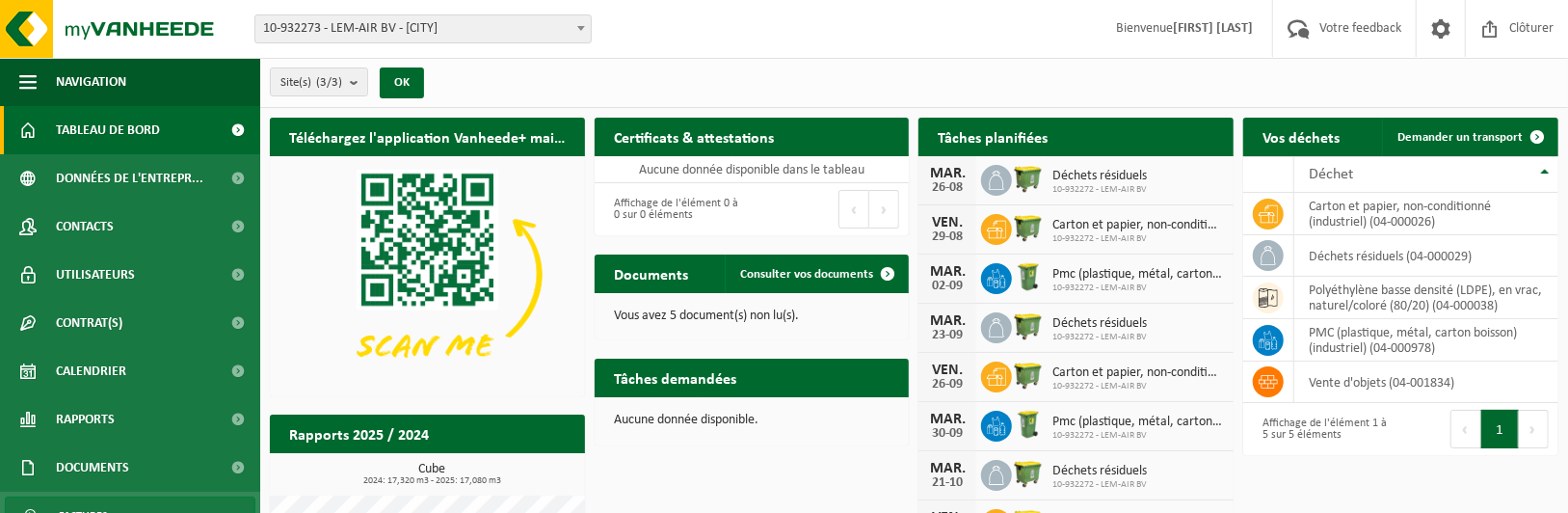 scroll, scrollTop: 162, scrollLeft: 0, axis: vertical 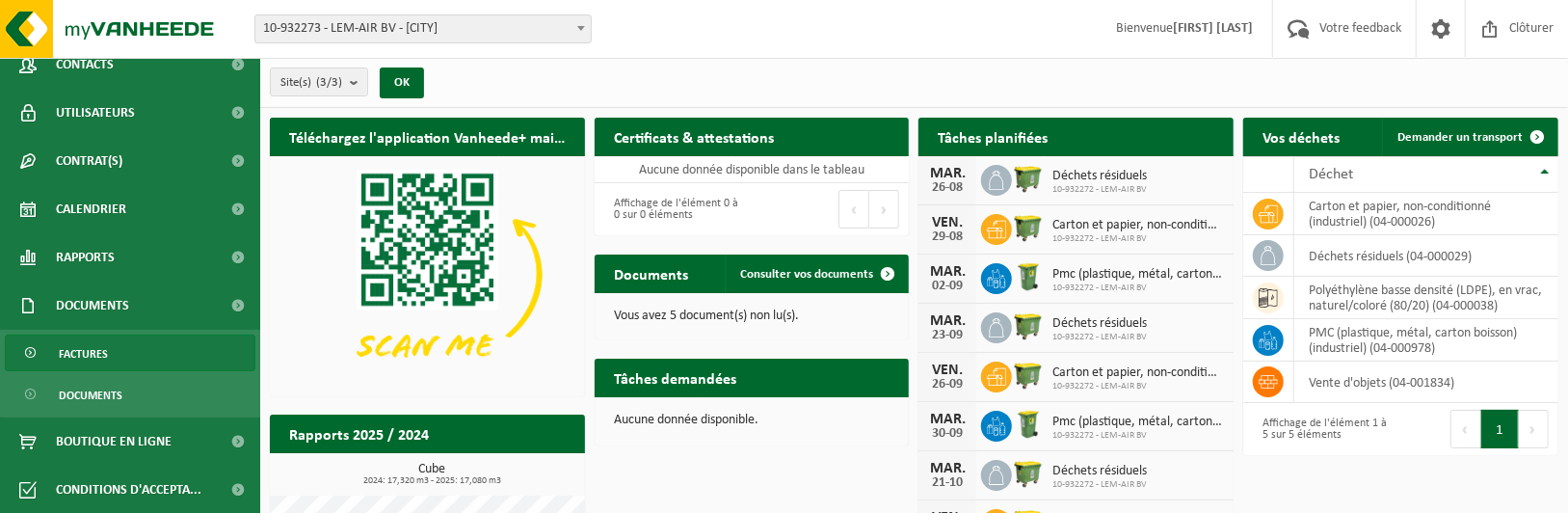 click on "Factures" at bounding box center [130, 353] 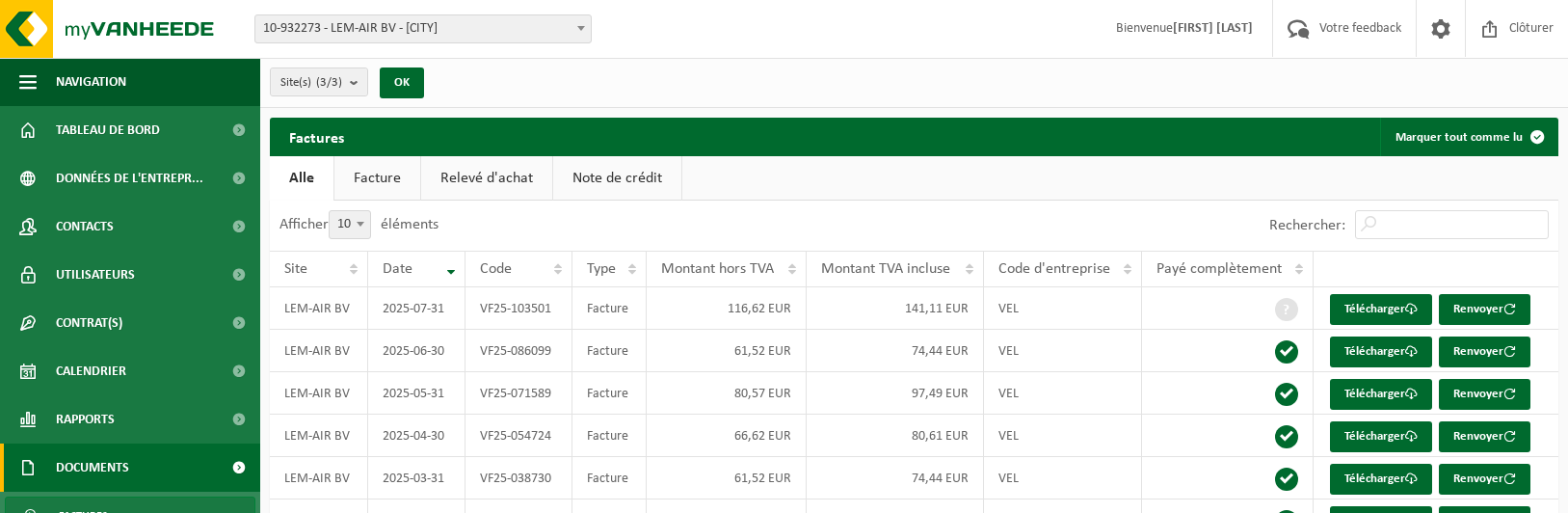 scroll, scrollTop: 0, scrollLeft: 0, axis: both 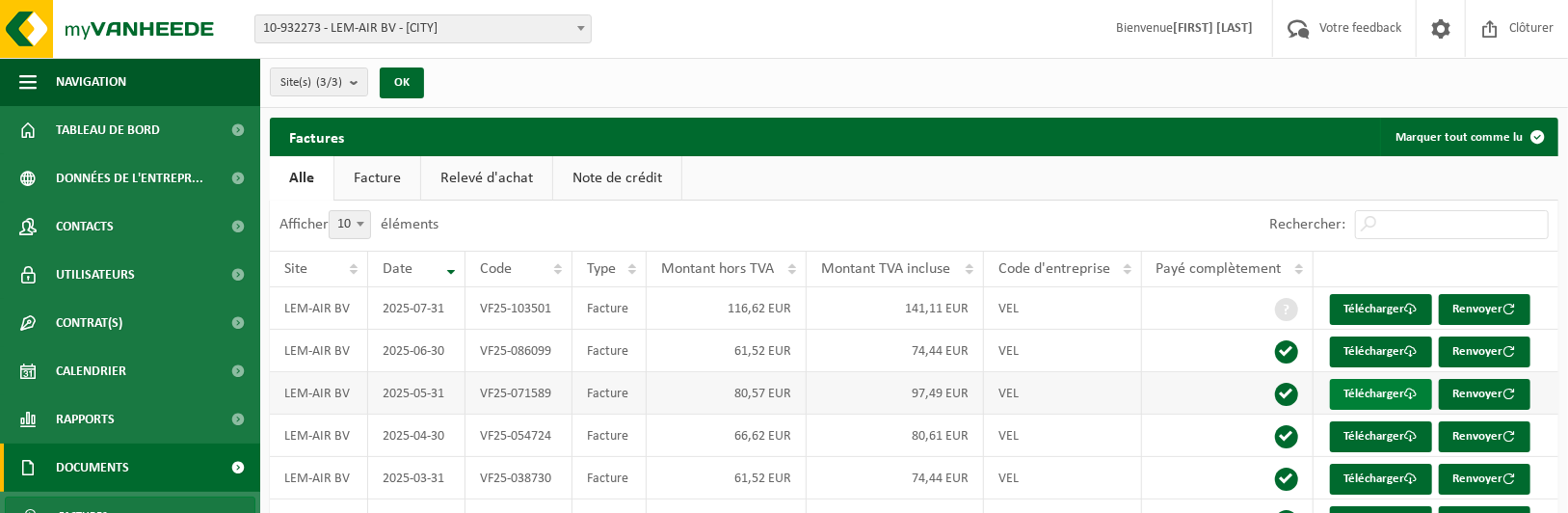 click on "Télécharger" at bounding box center (1381, 394) 